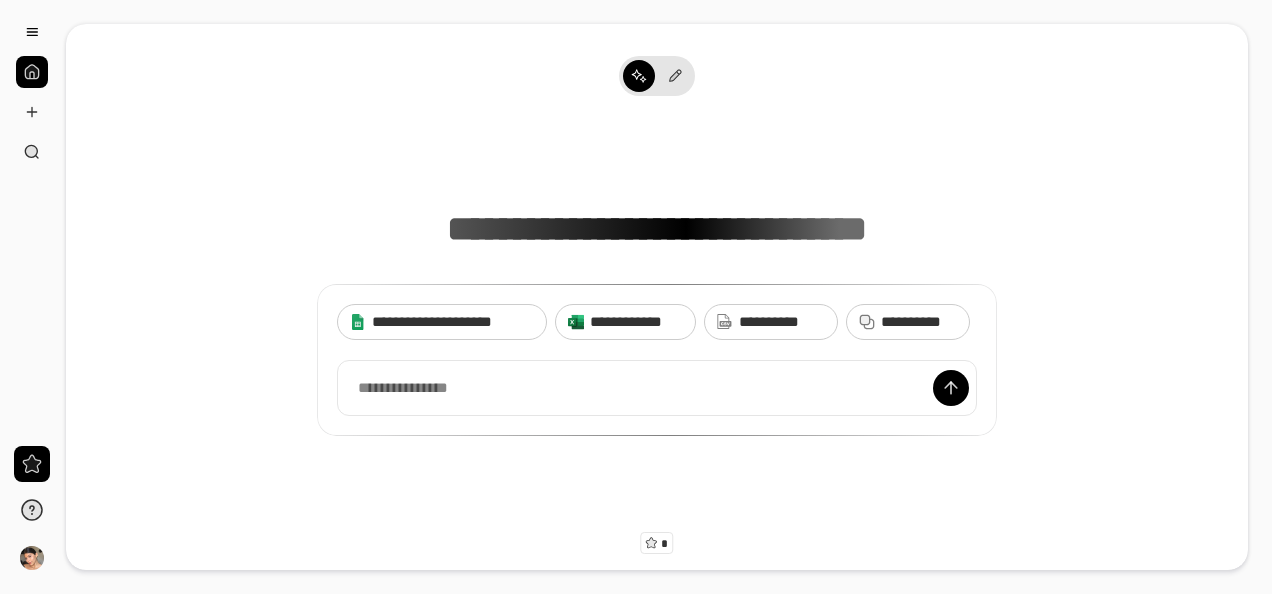 scroll, scrollTop: 0, scrollLeft: 0, axis: both 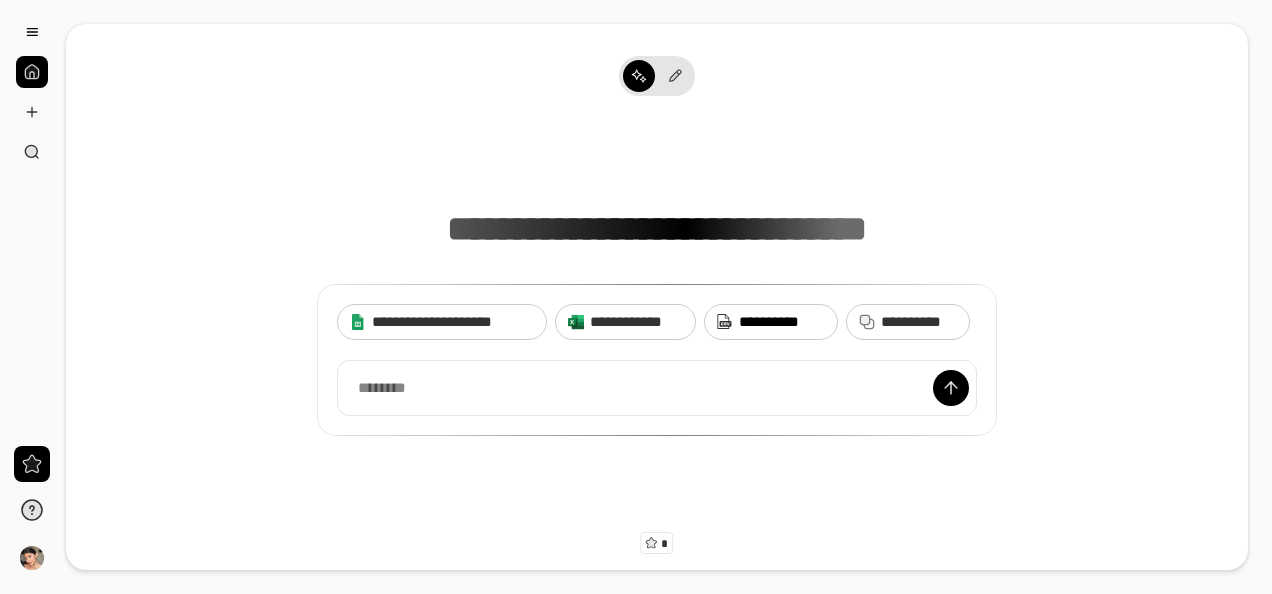 click on "**********" at bounding box center (782, 322) 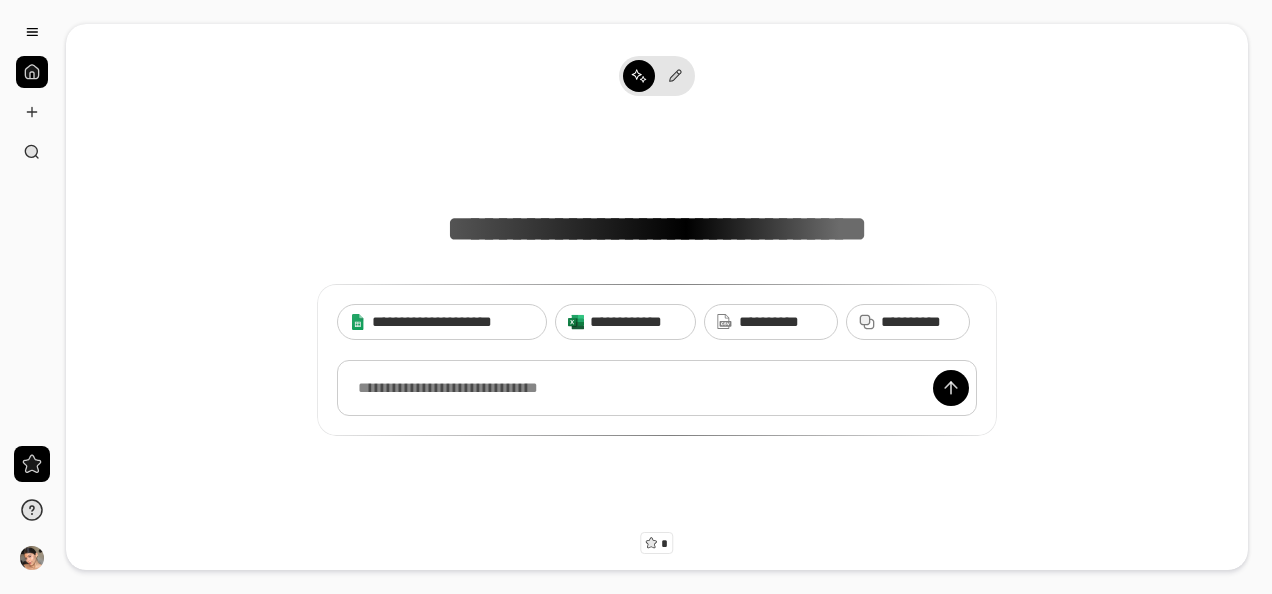 click at bounding box center (657, 388) 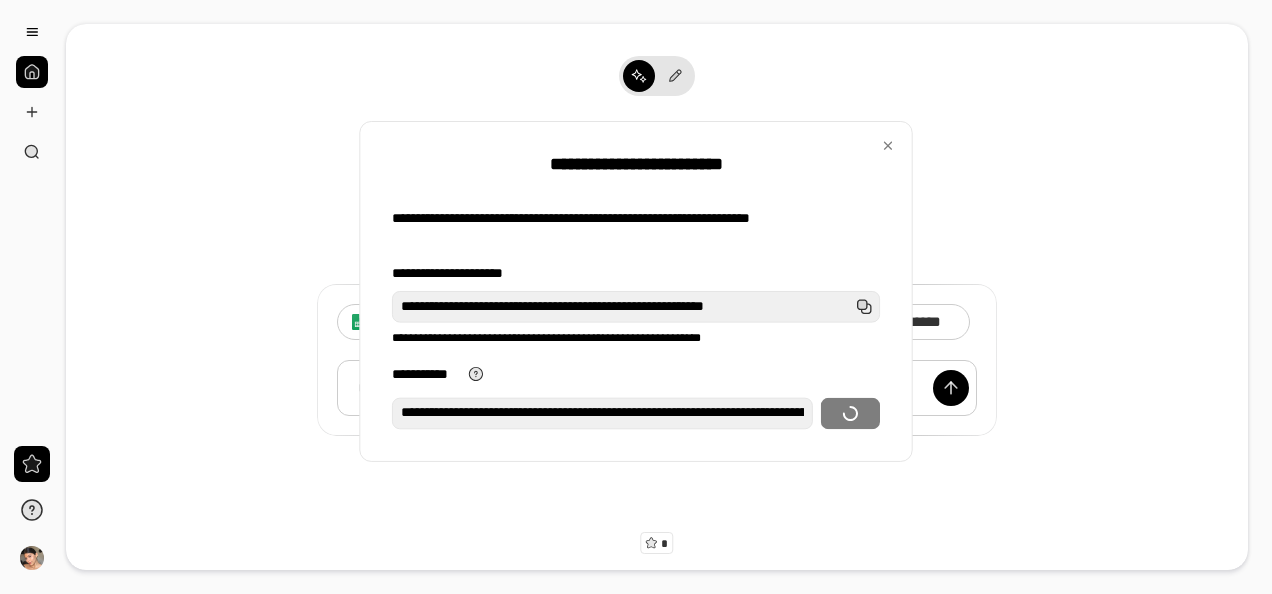scroll, scrollTop: 0, scrollLeft: 356, axis: horizontal 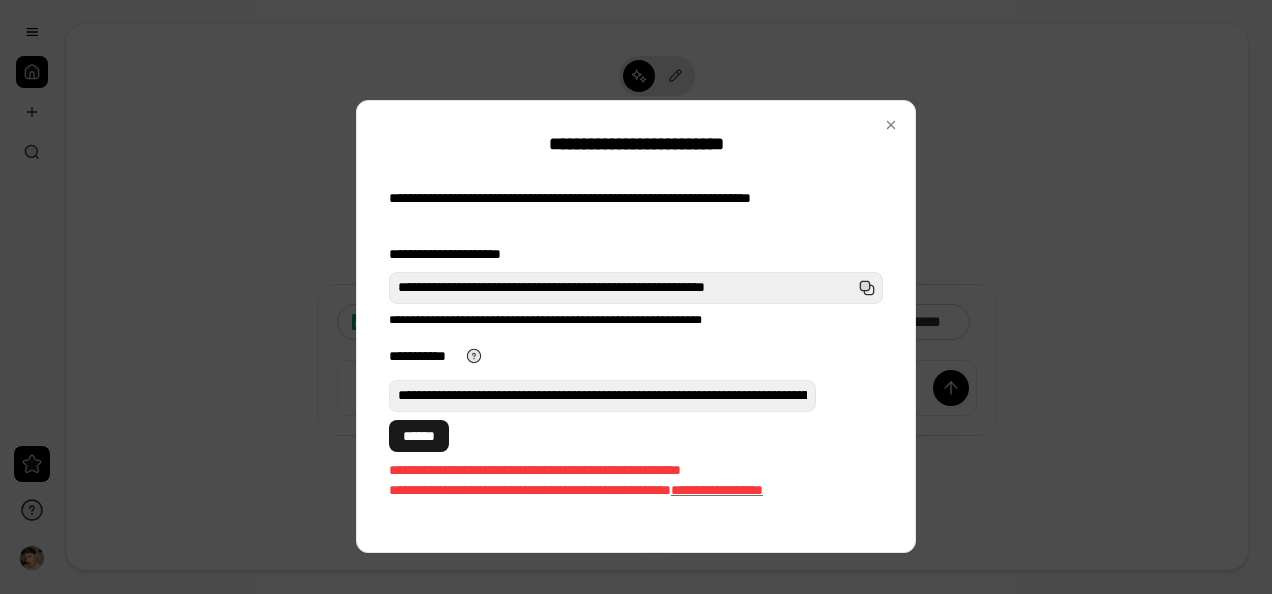 click on "******" at bounding box center [419, 436] 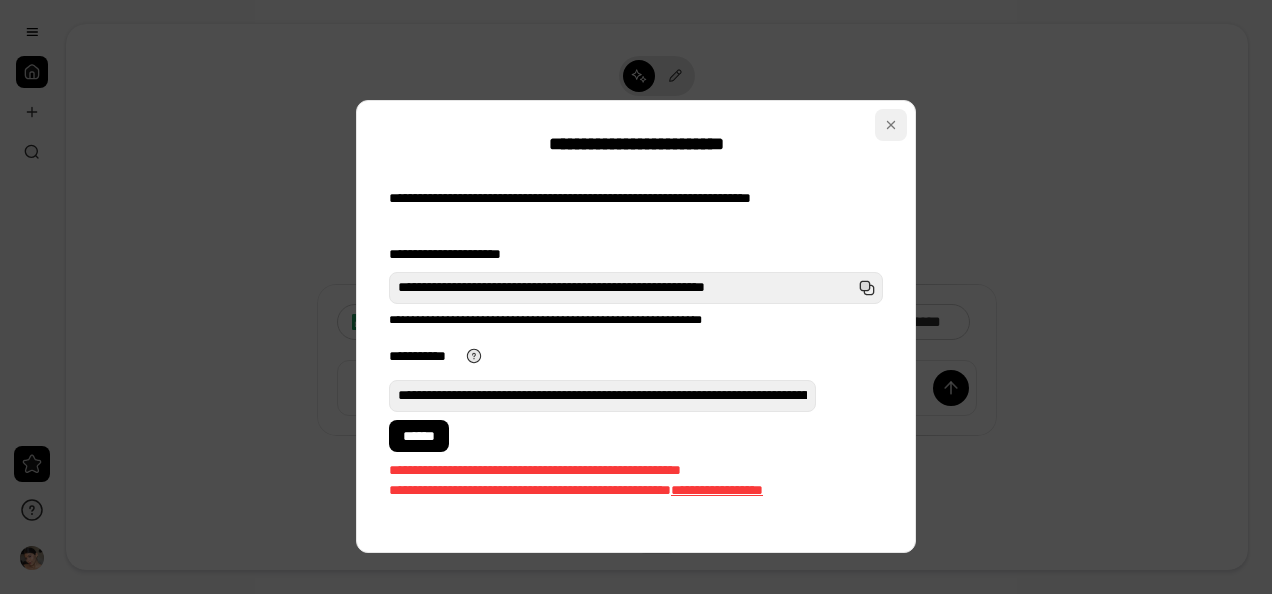 click at bounding box center [891, 125] 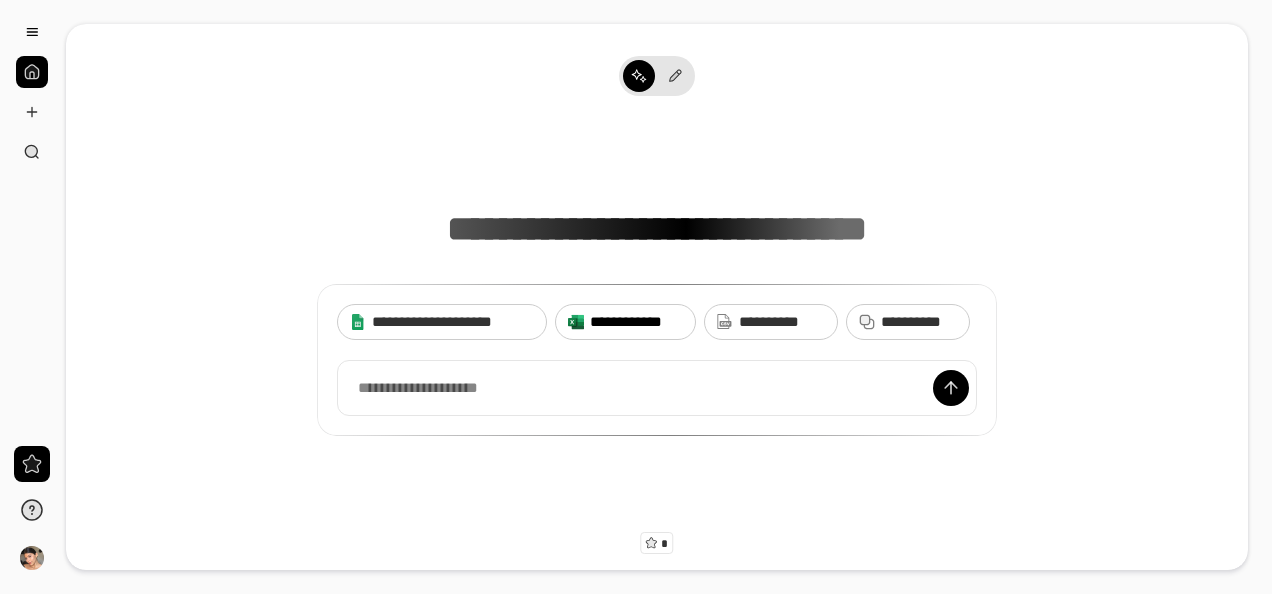 click on "**********" at bounding box center [636, 322] 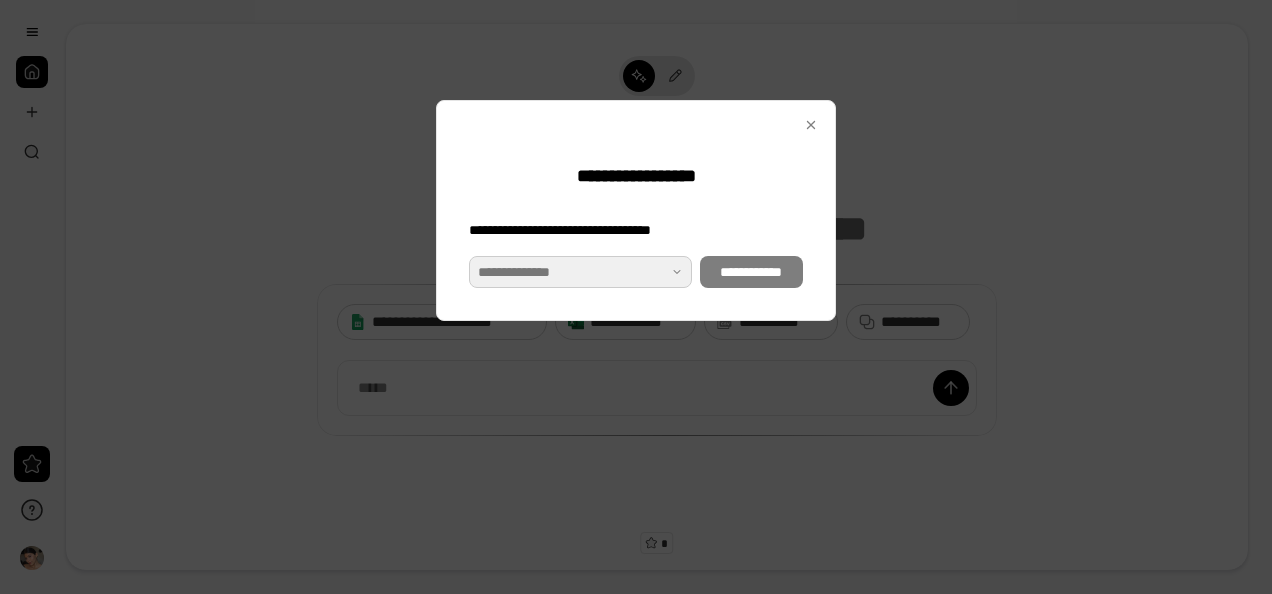 click at bounding box center [580, 272] 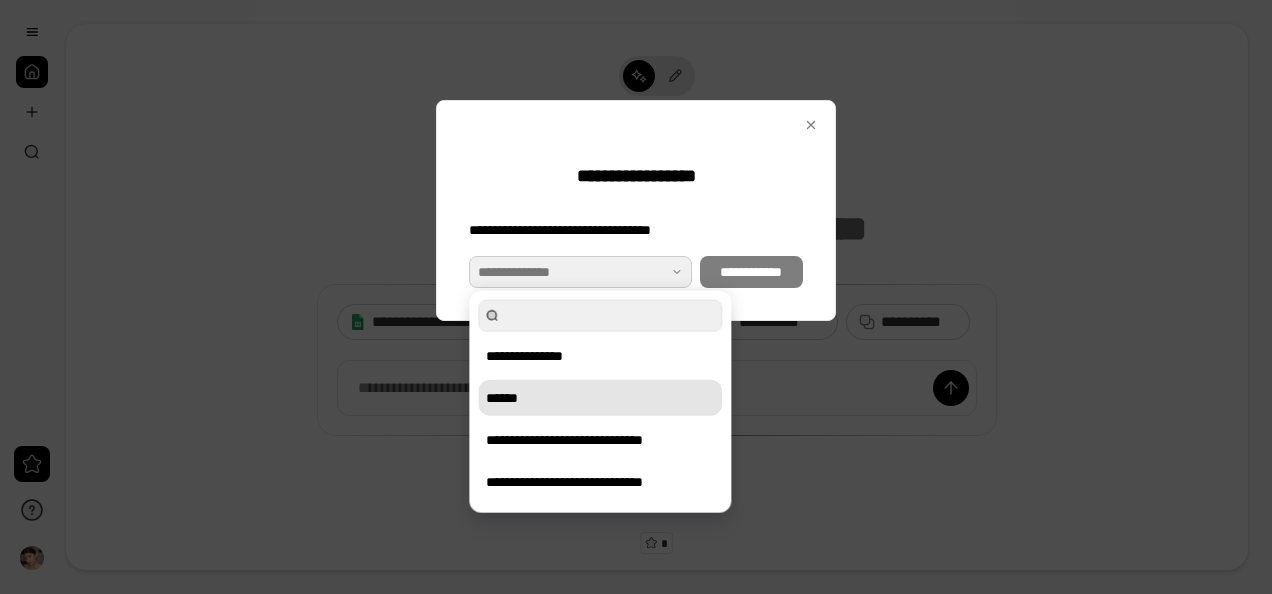 click on "******" at bounding box center [600, 398] 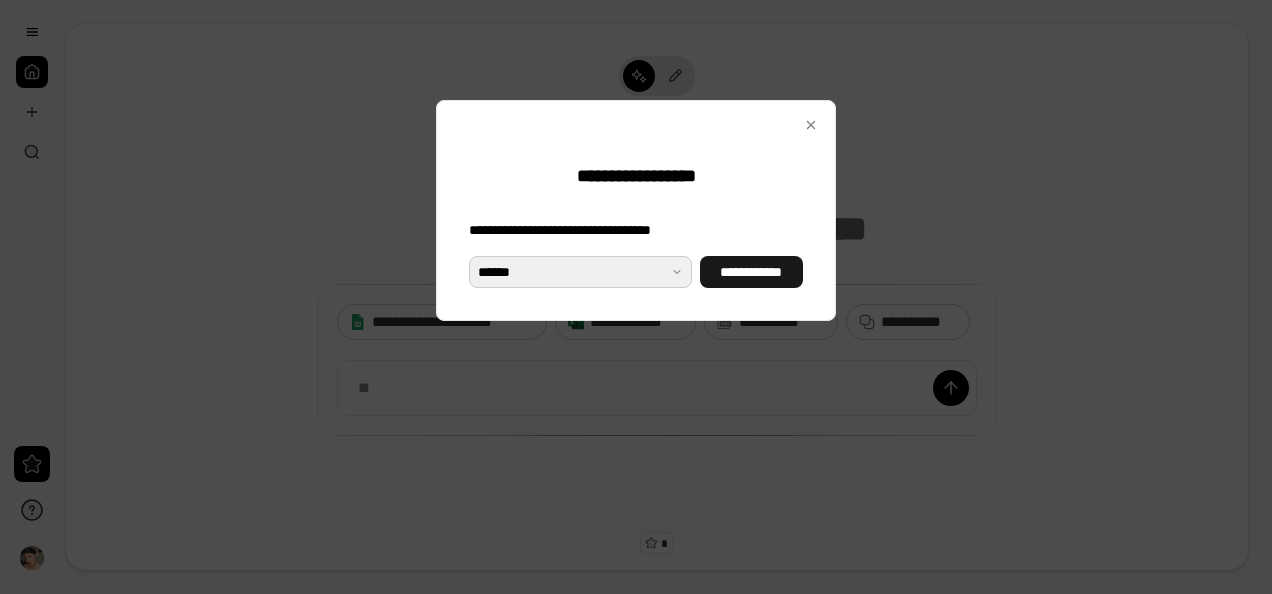 click on "**********" at bounding box center [751, 272] 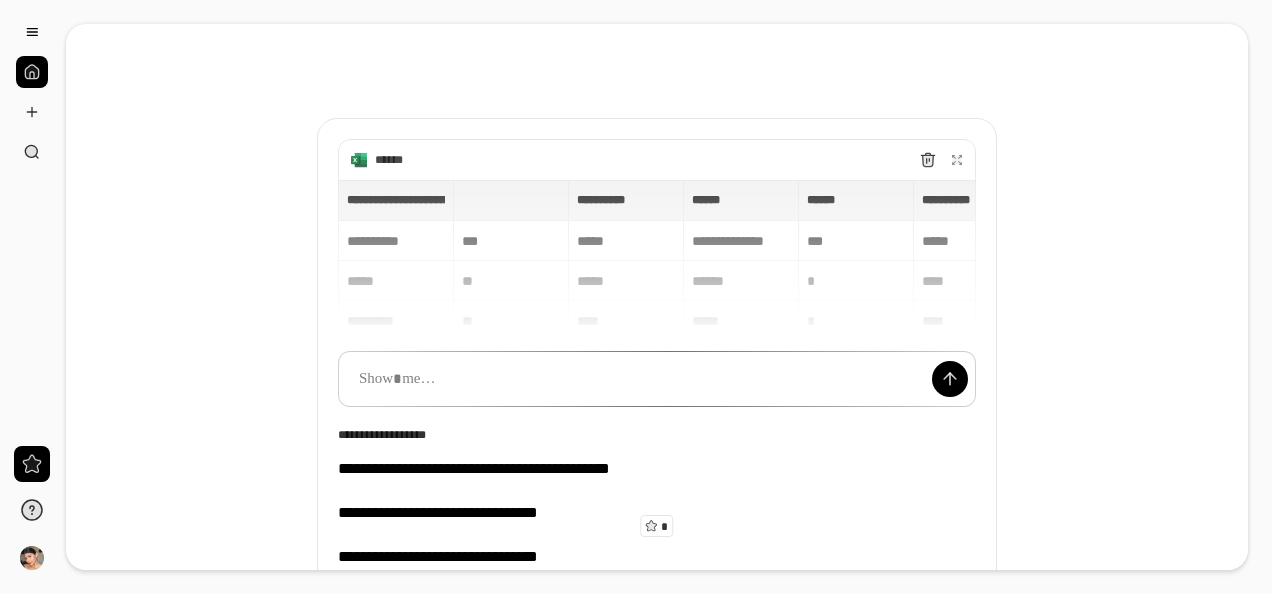 scroll, scrollTop: 13, scrollLeft: 0, axis: vertical 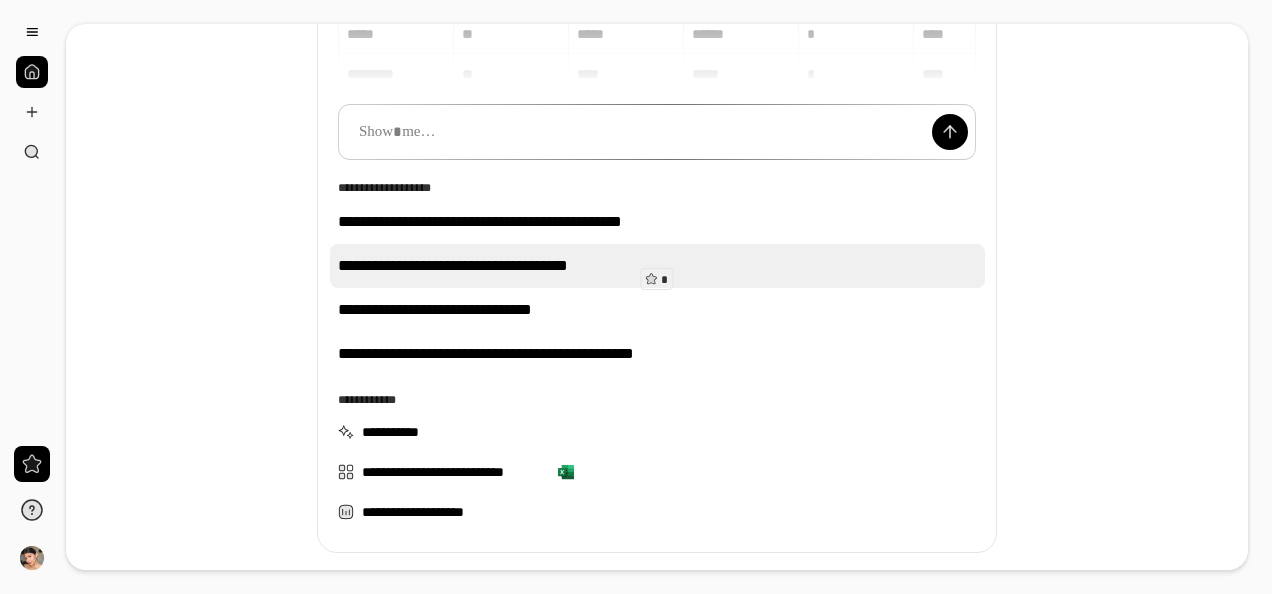 click on "**********" at bounding box center (657, 266) 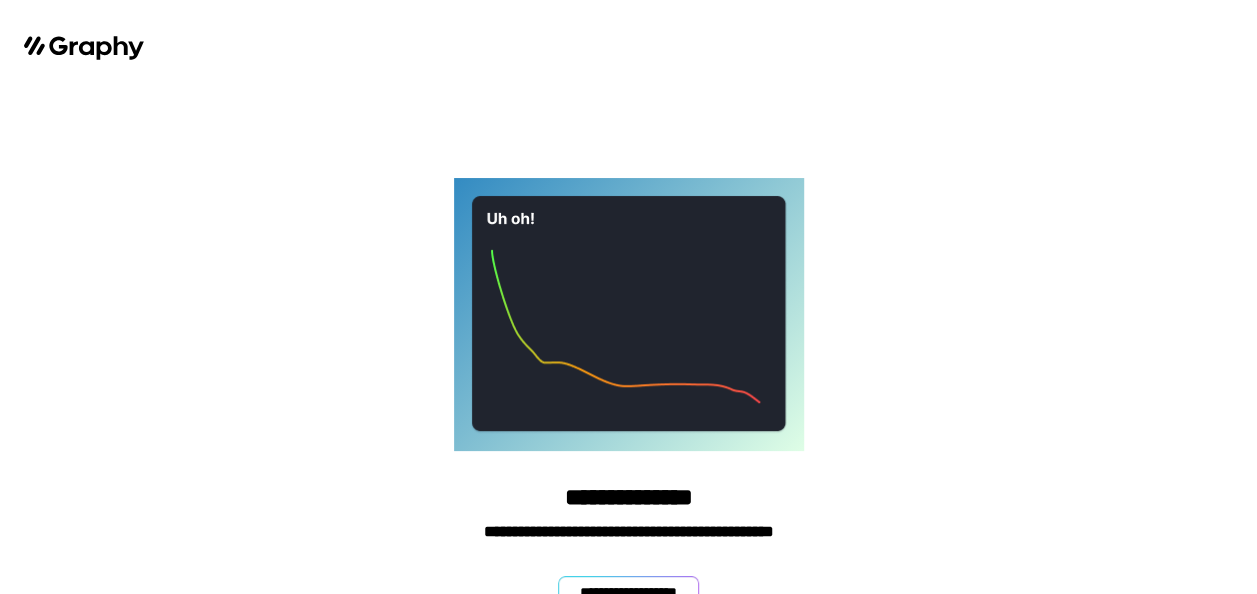 scroll, scrollTop: 12, scrollLeft: 0, axis: vertical 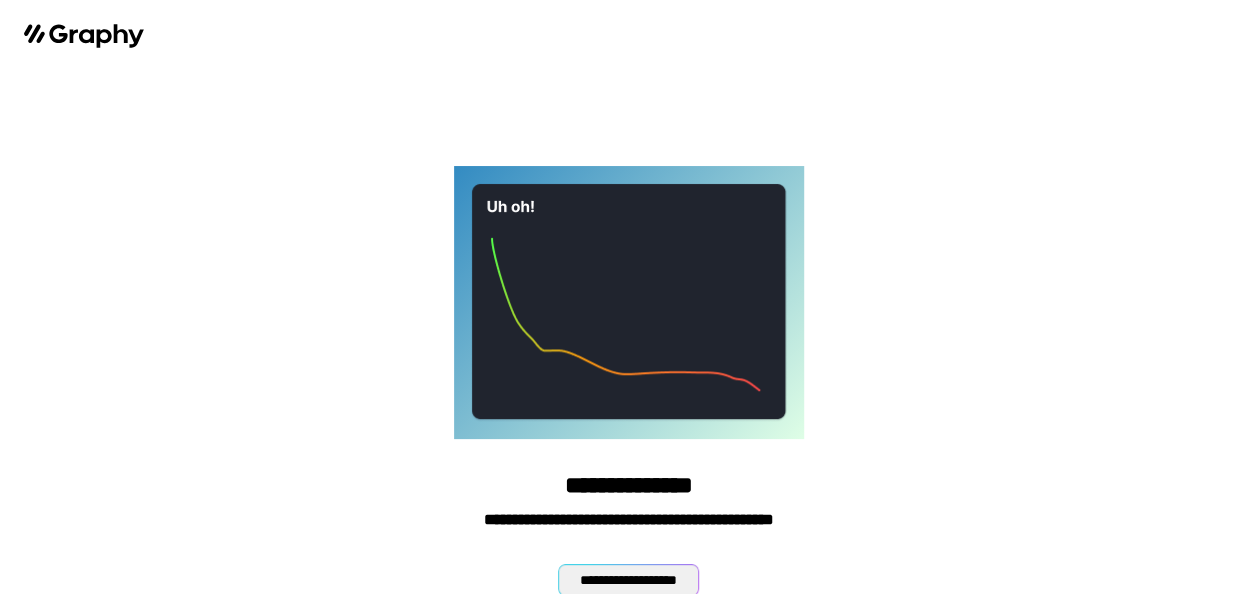 click on "**********" at bounding box center [628, 580] 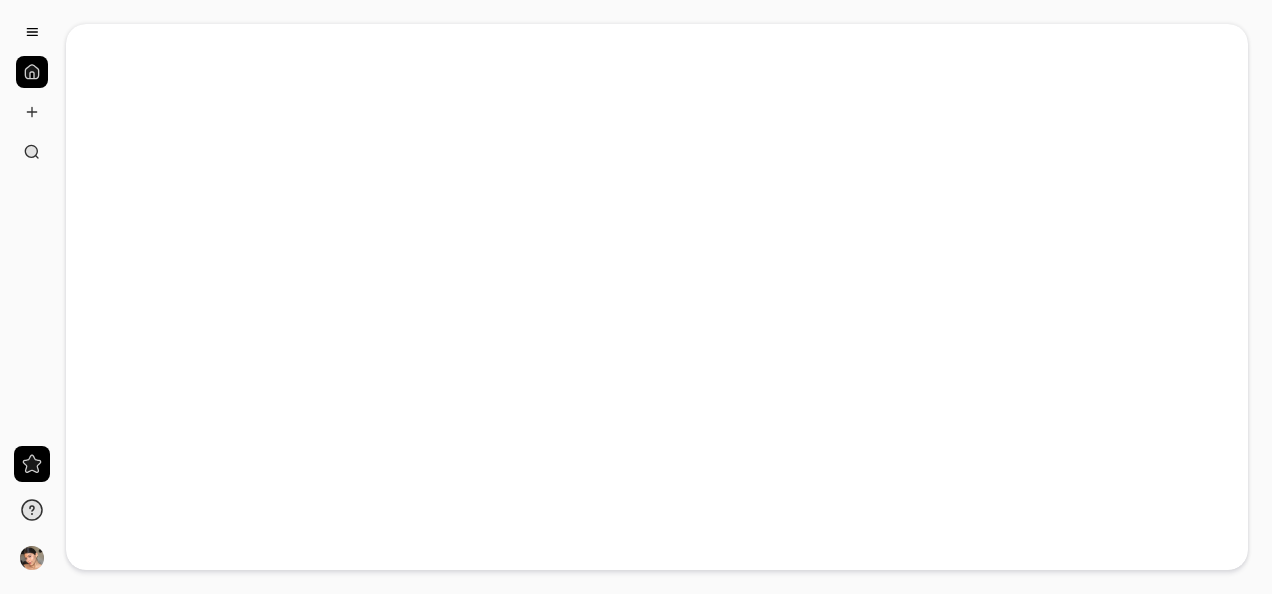 scroll, scrollTop: 0, scrollLeft: 0, axis: both 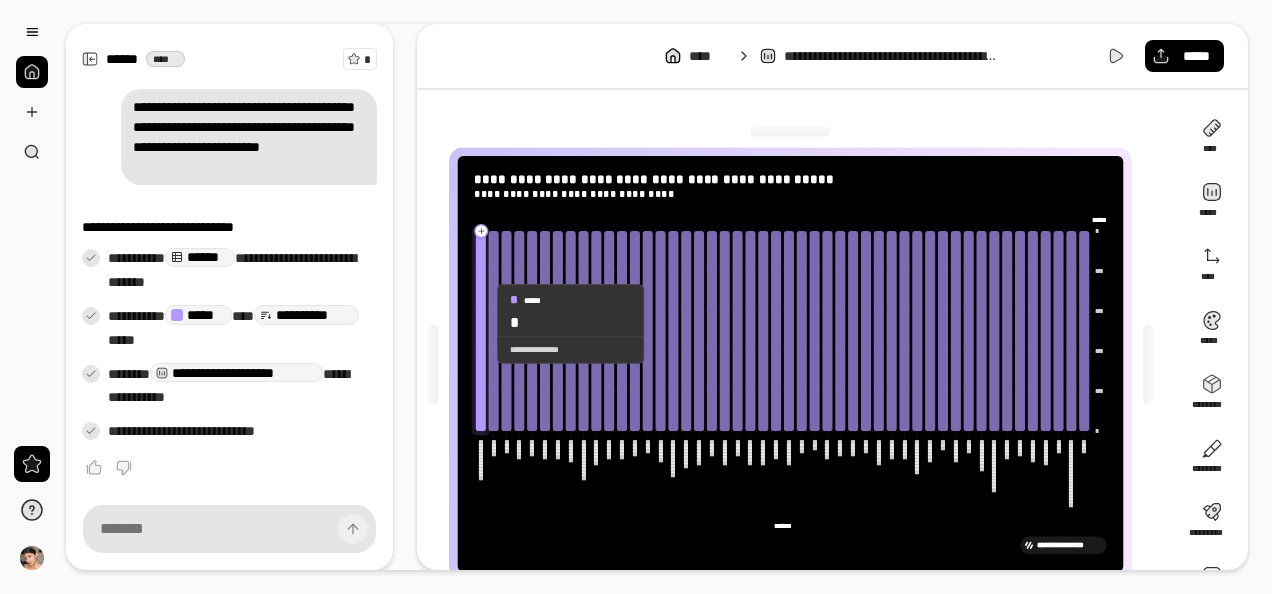 click 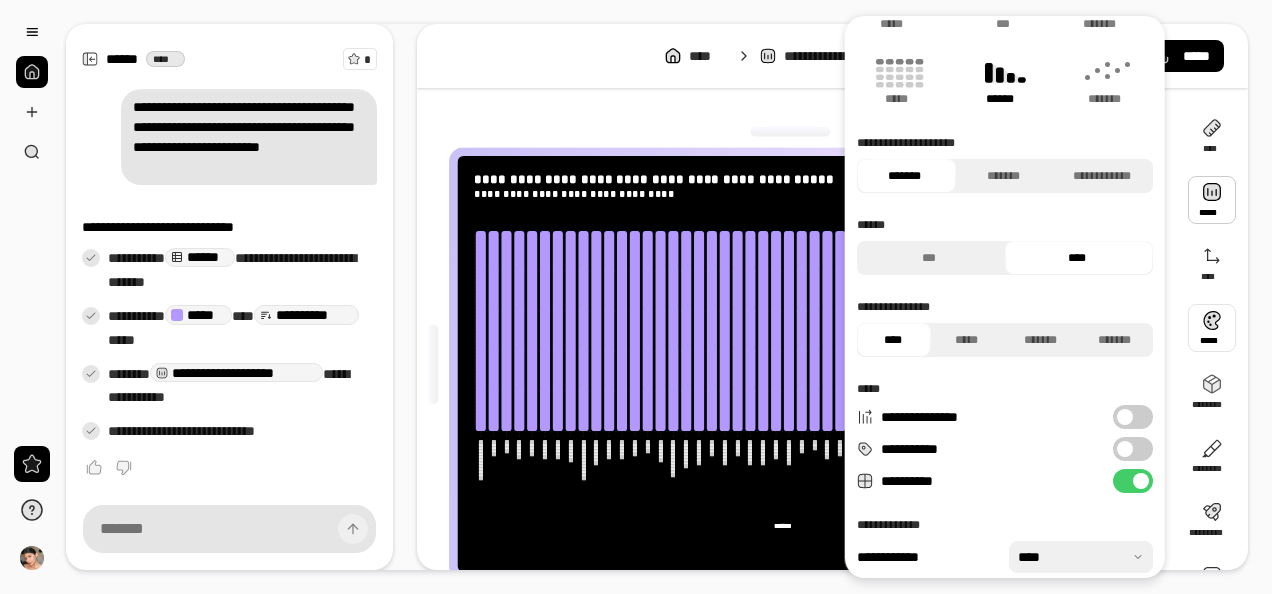 scroll, scrollTop: 183, scrollLeft: 0, axis: vertical 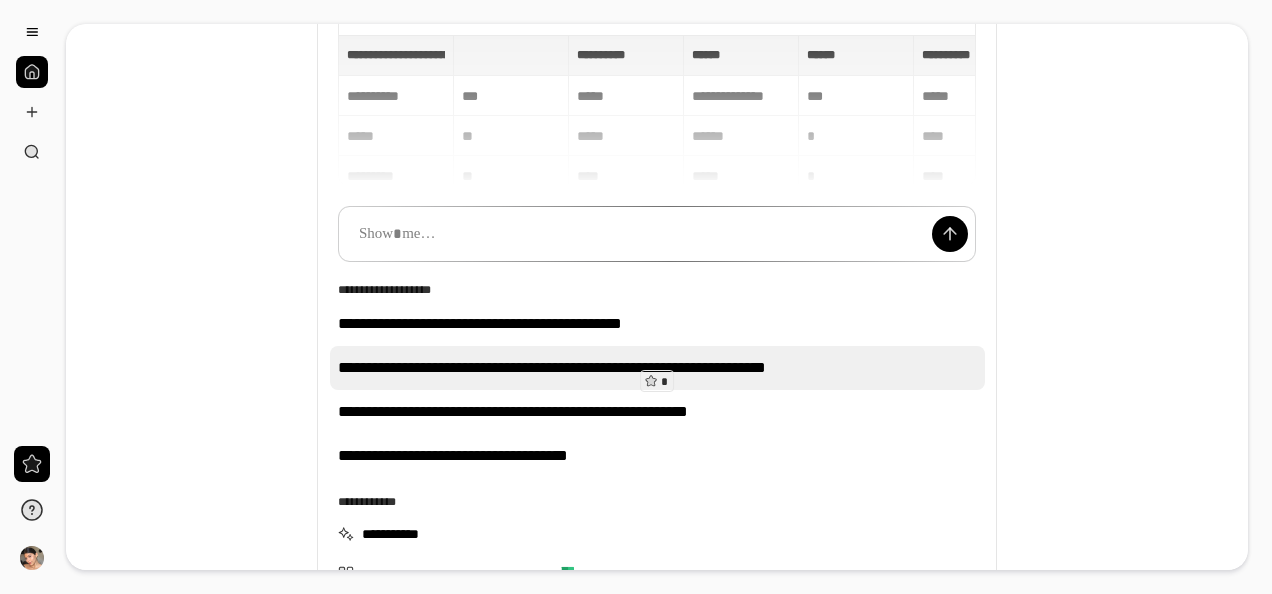 click on "**********" at bounding box center (657, 368) 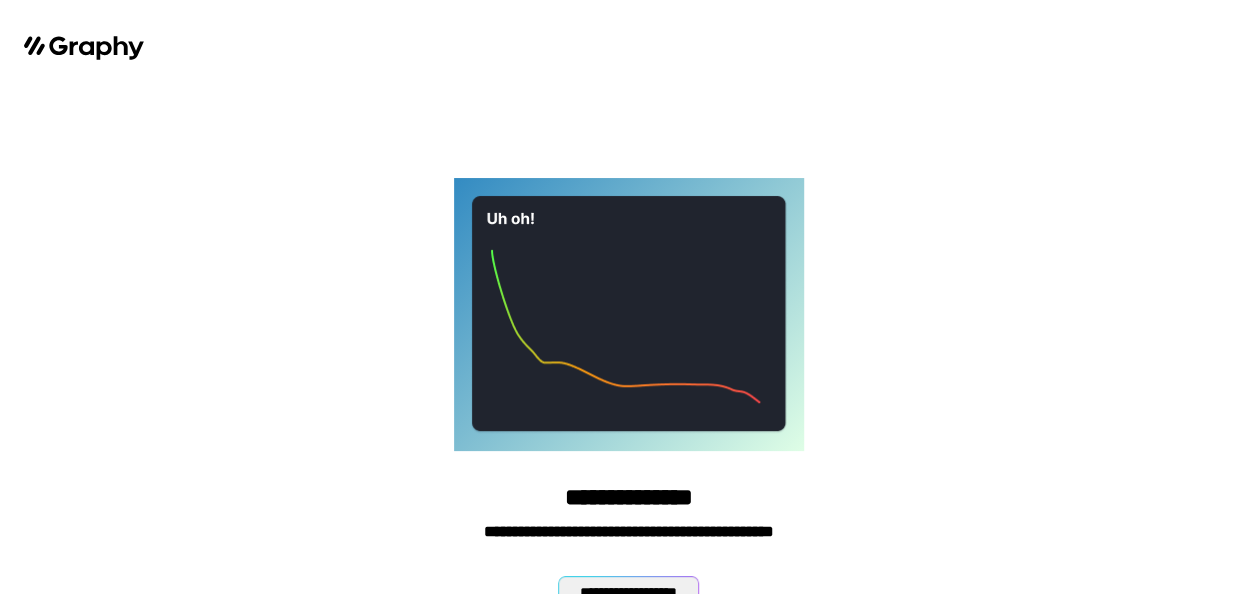 click on "**********" at bounding box center (628, 592) 